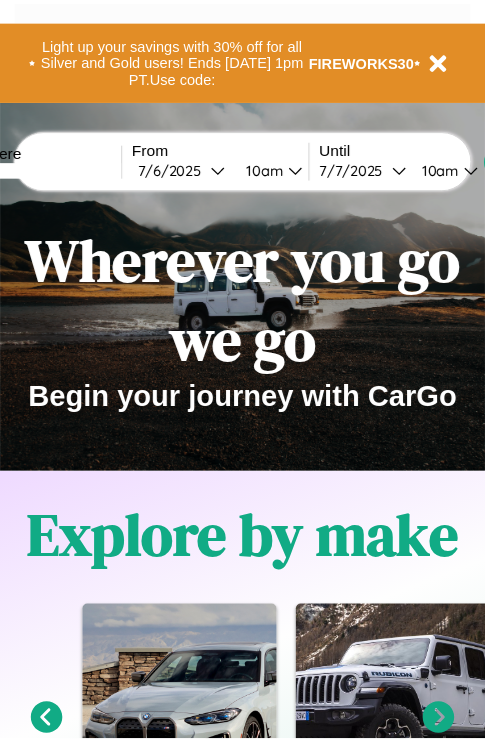 scroll, scrollTop: 0, scrollLeft: 0, axis: both 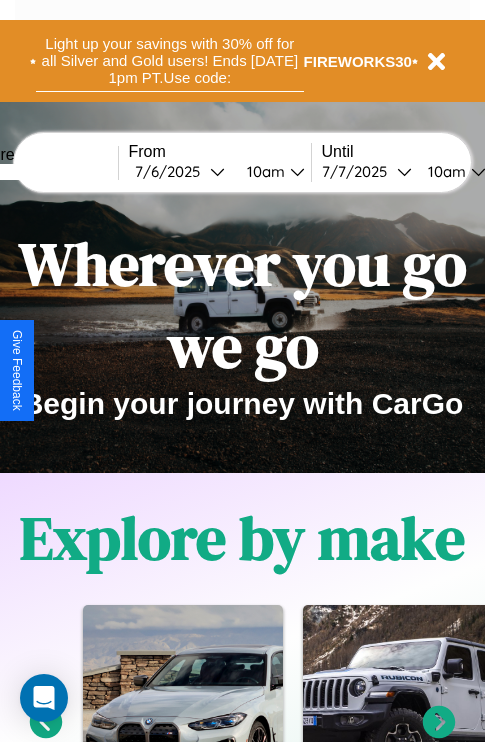 click on "Light up your savings with 30% off for all Silver and Gold users! Ends [DATE] 1pm PT.  Use code:" at bounding box center (170, 61) 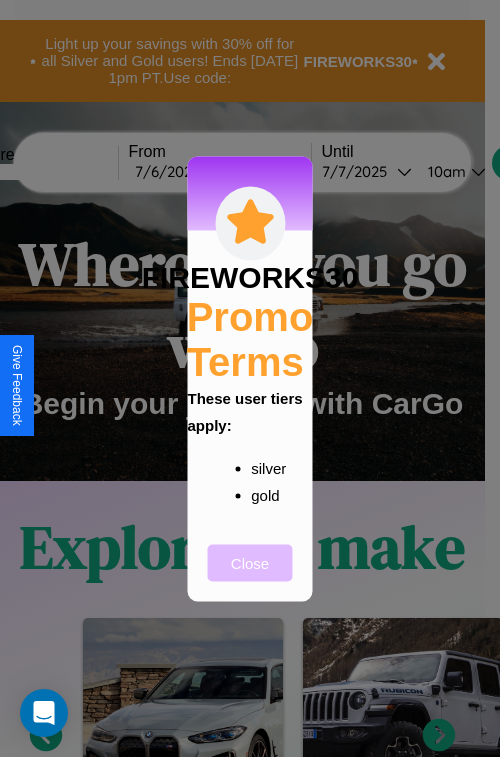 click on "Close" at bounding box center (250, 562) 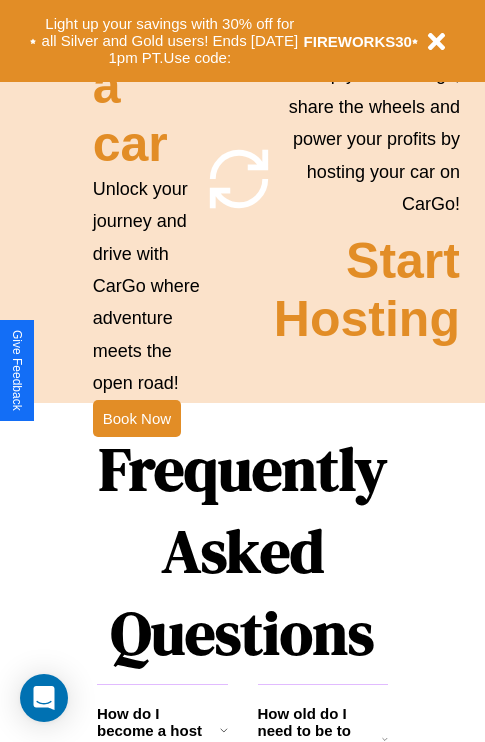 scroll, scrollTop: 1947, scrollLeft: 0, axis: vertical 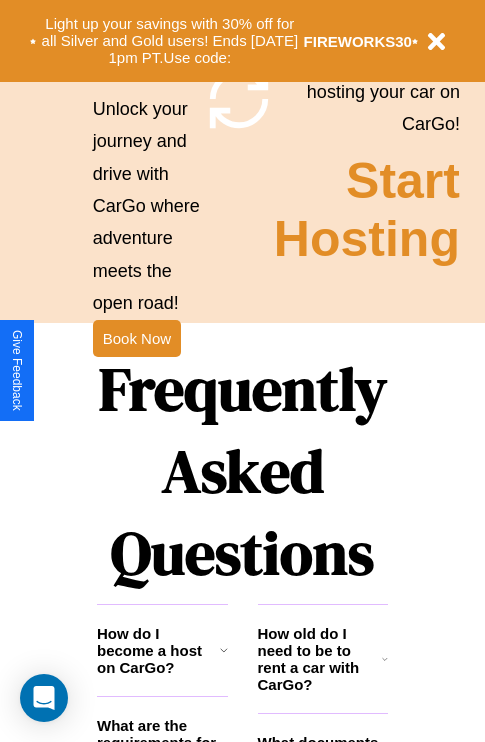 click on "Frequently Asked Questions" at bounding box center (242, 471) 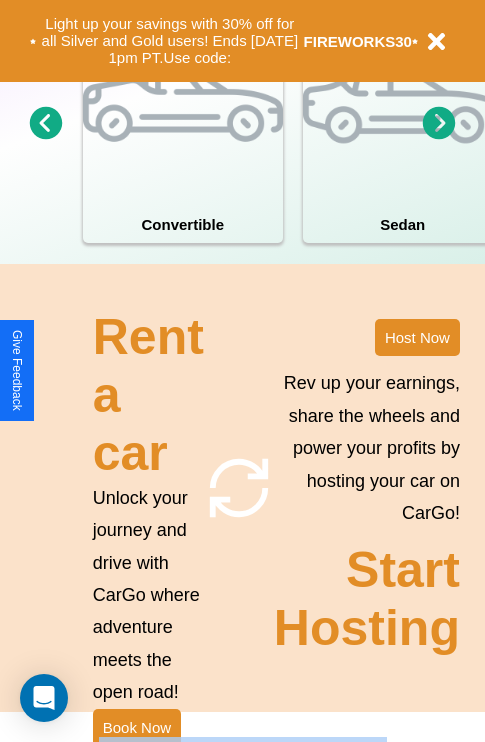 scroll, scrollTop: 0, scrollLeft: 0, axis: both 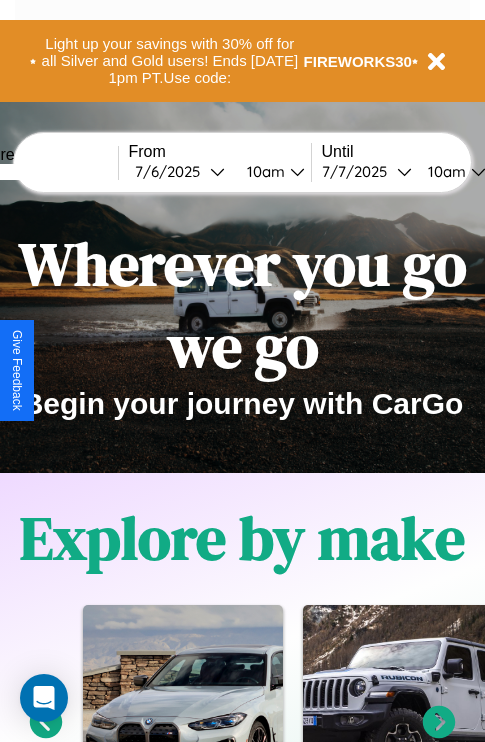 click at bounding box center (43, 172) 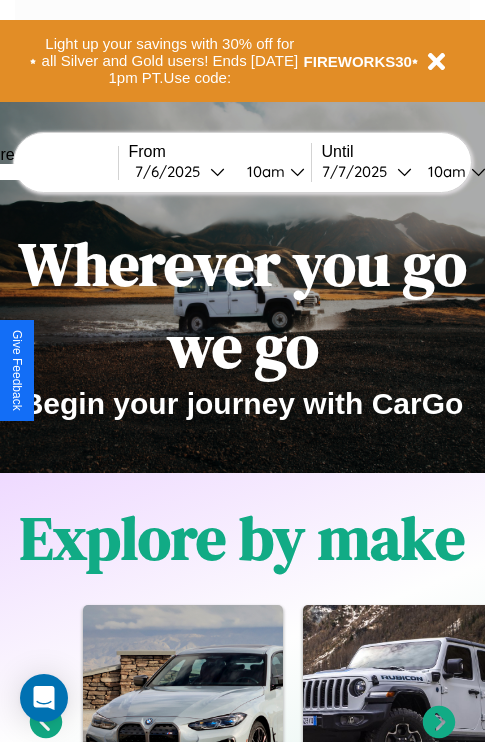 type on "*****" 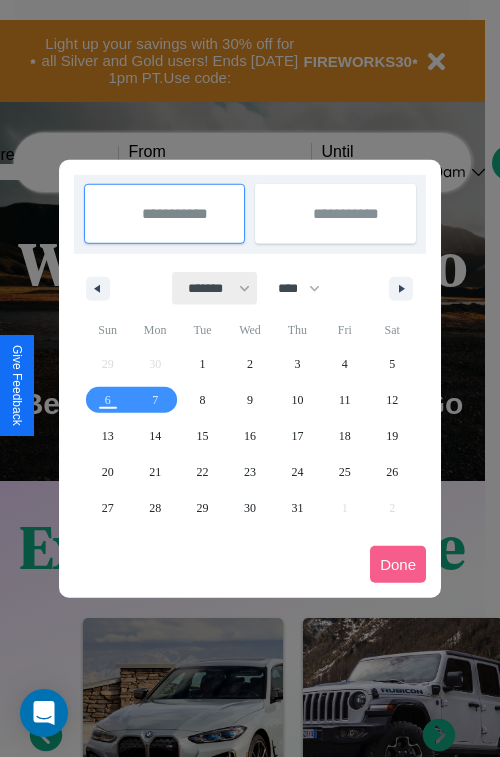 click on "******* ******** ***** ***** *** **** **** ****** ********* ******* ******** ********" at bounding box center (215, 288) 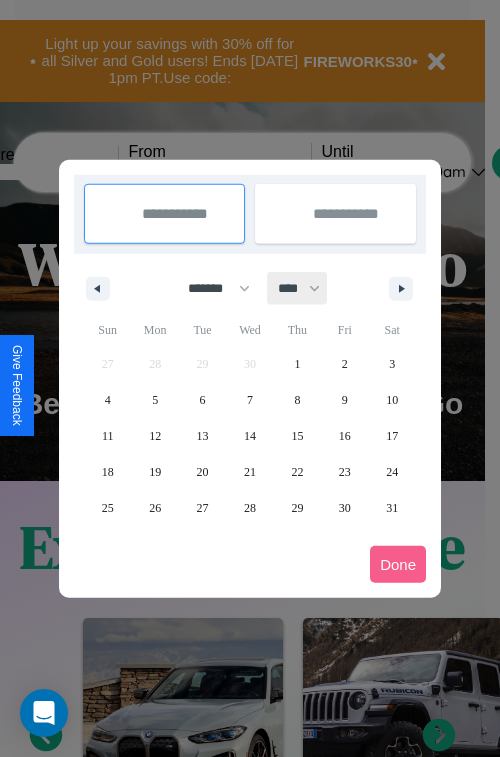 click on "**** **** **** **** **** **** **** **** **** **** **** **** **** **** **** **** **** **** **** **** **** **** **** **** **** **** **** **** **** **** **** **** **** **** **** **** **** **** **** **** **** **** **** **** **** **** **** **** **** **** **** **** **** **** **** **** **** **** **** **** **** **** **** **** **** **** **** **** **** **** **** **** **** **** **** **** **** **** **** **** **** **** **** **** **** **** **** **** **** **** **** **** **** **** **** **** **** **** **** **** **** **** **** **** **** **** **** **** **** **** **** **** **** **** **** **** **** **** **** **** ****" at bounding box center (298, 288) 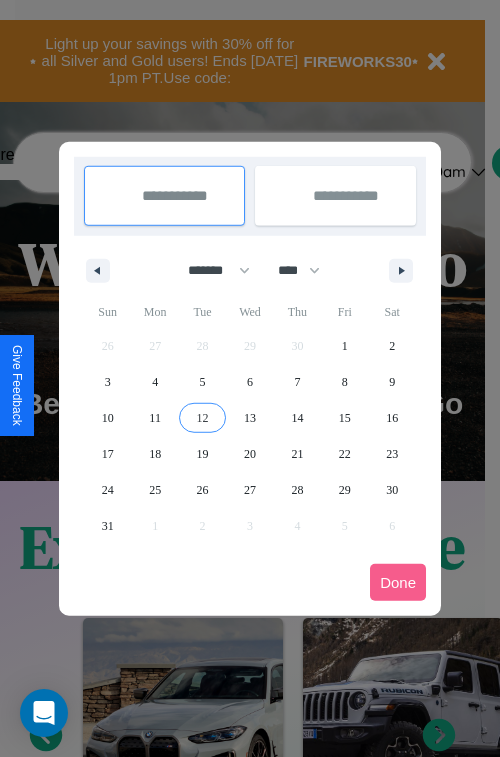 click on "12" at bounding box center (203, 418) 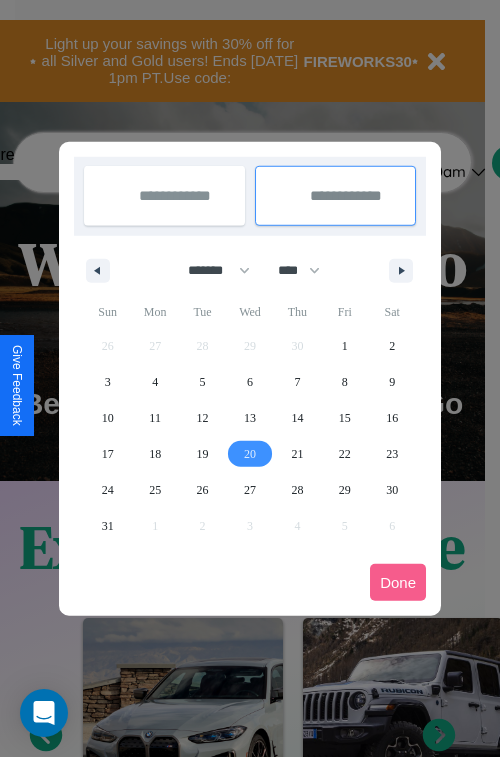 click on "20" at bounding box center (250, 454) 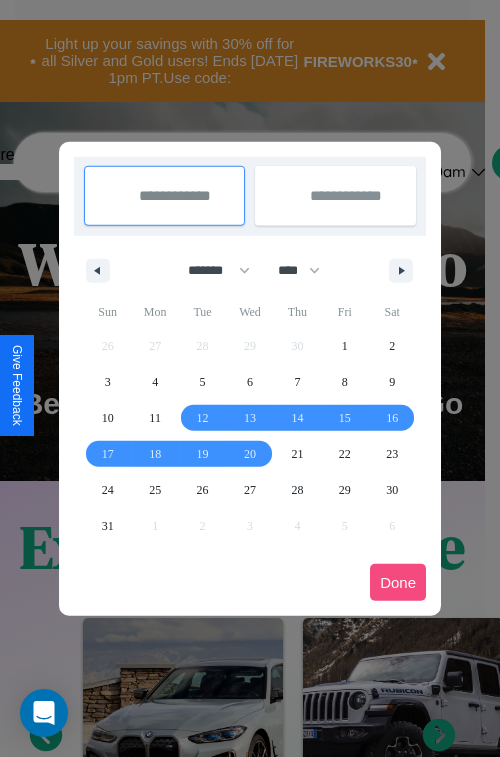 click on "Done" at bounding box center [398, 582] 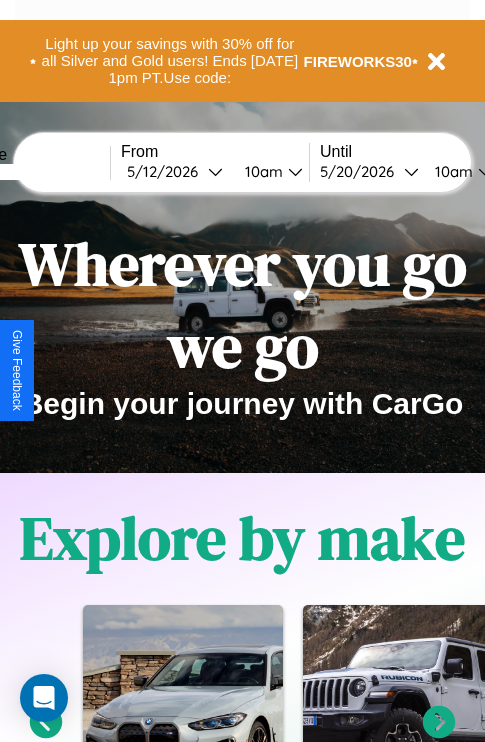 scroll, scrollTop: 0, scrollLeft: 76, axis: horizontal 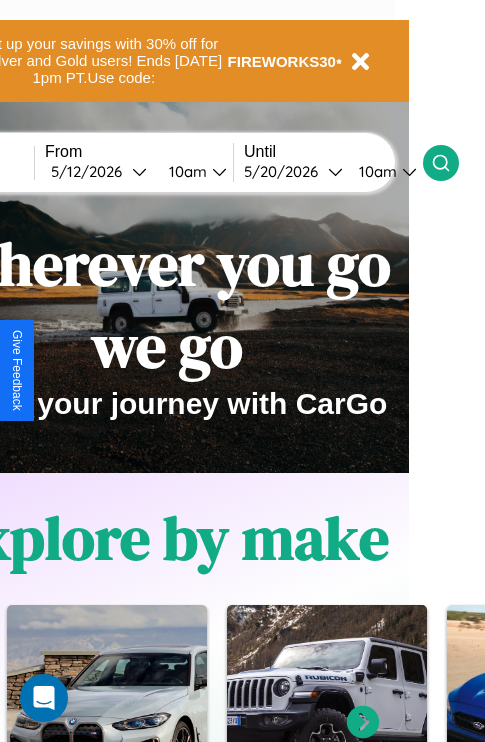 click 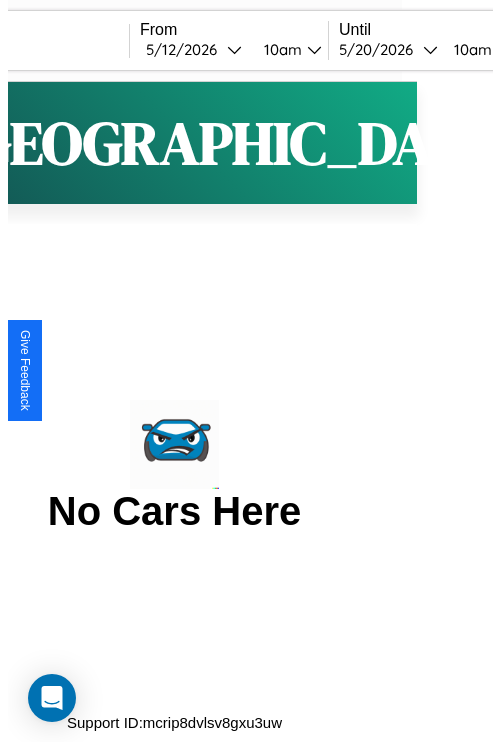 scroll, scrollTop: 0, scrollLeft: 0, axis: both 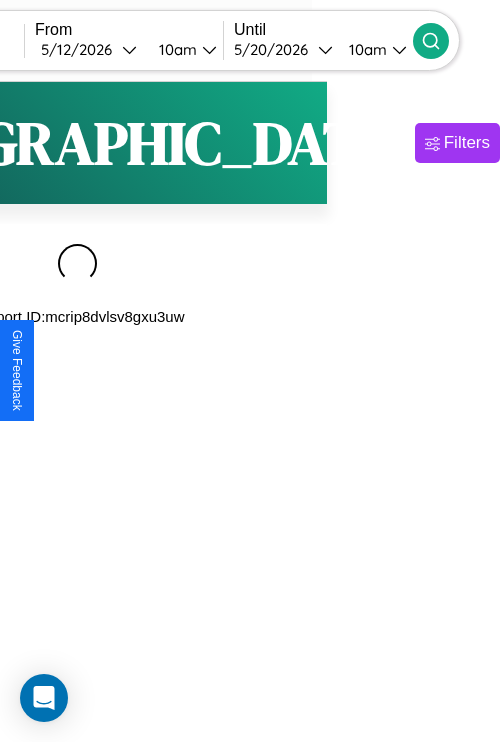 click 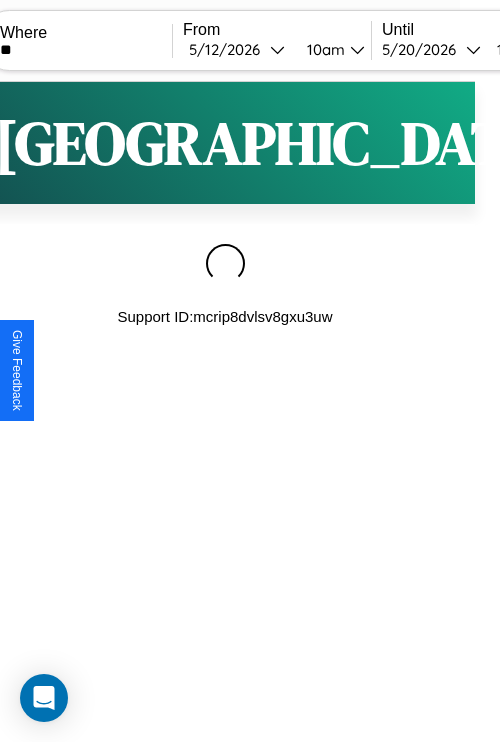 type on "*" 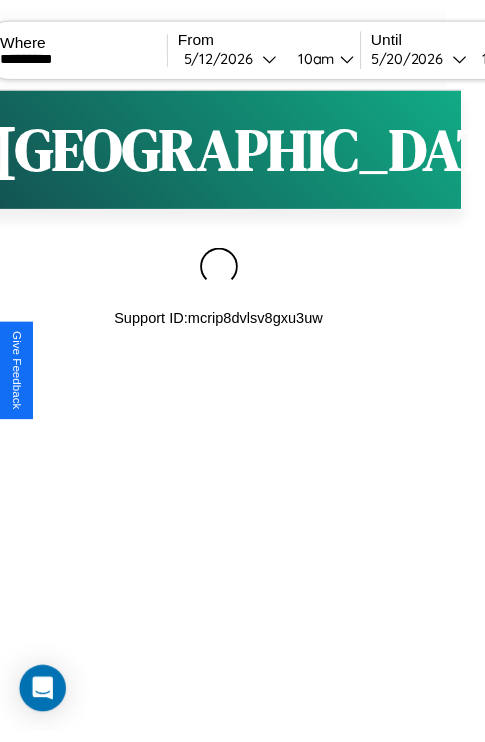 scroll, scrollTop: 0, scrollLeft: 174, axis: horizontal 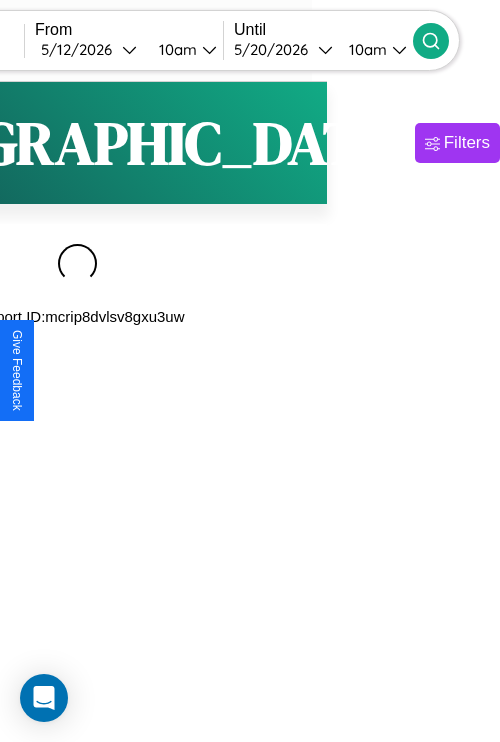 type on "*********" 